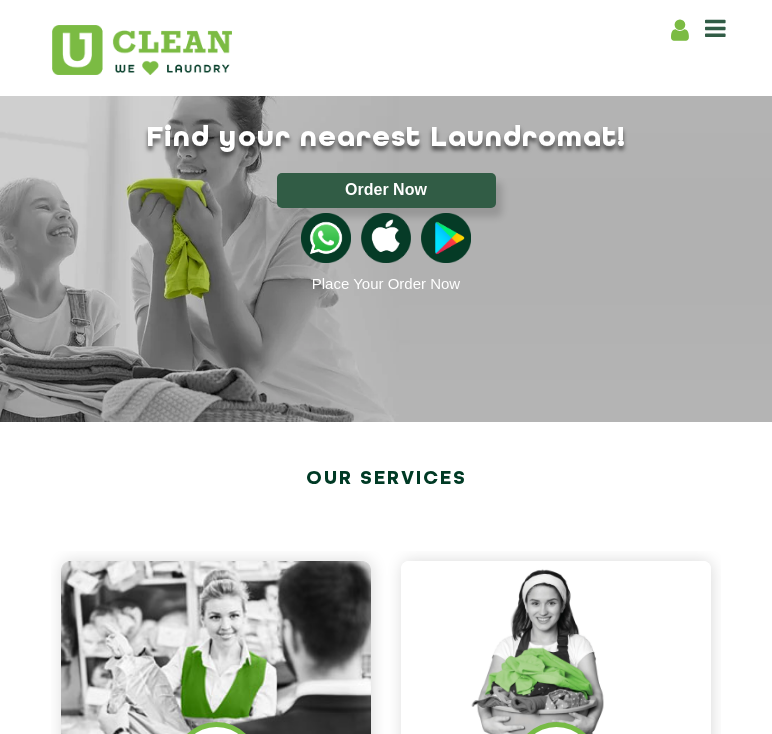 scroll, scrollTop: 0, scrollLeft: 0, axis: both 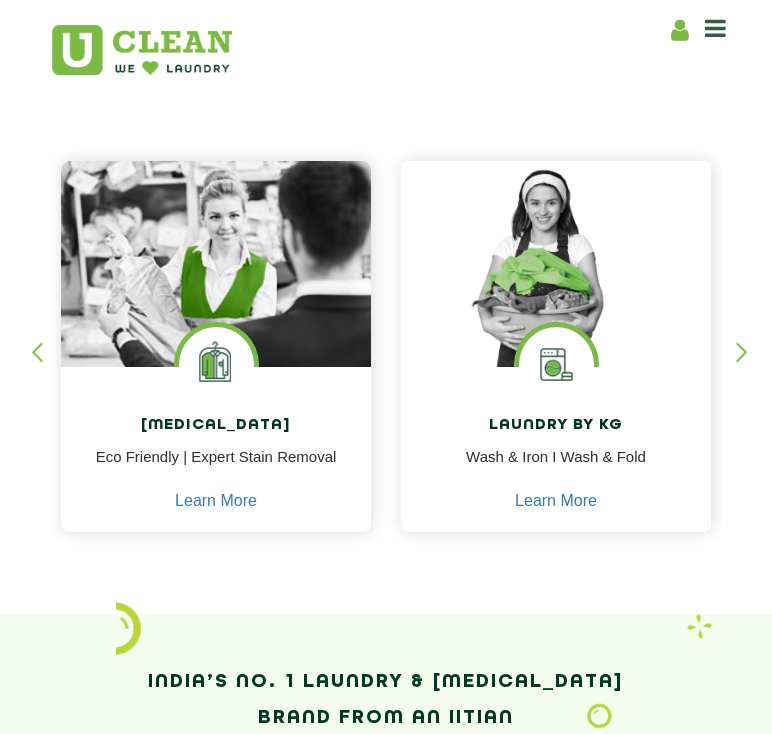 click at bounding box center (751, 369) 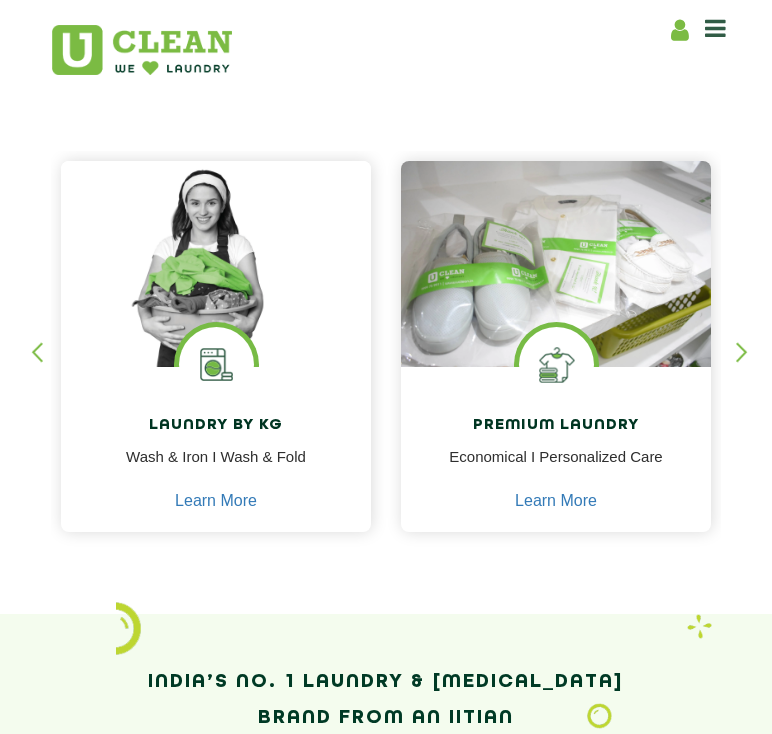 click at bounding box center [751, 369] 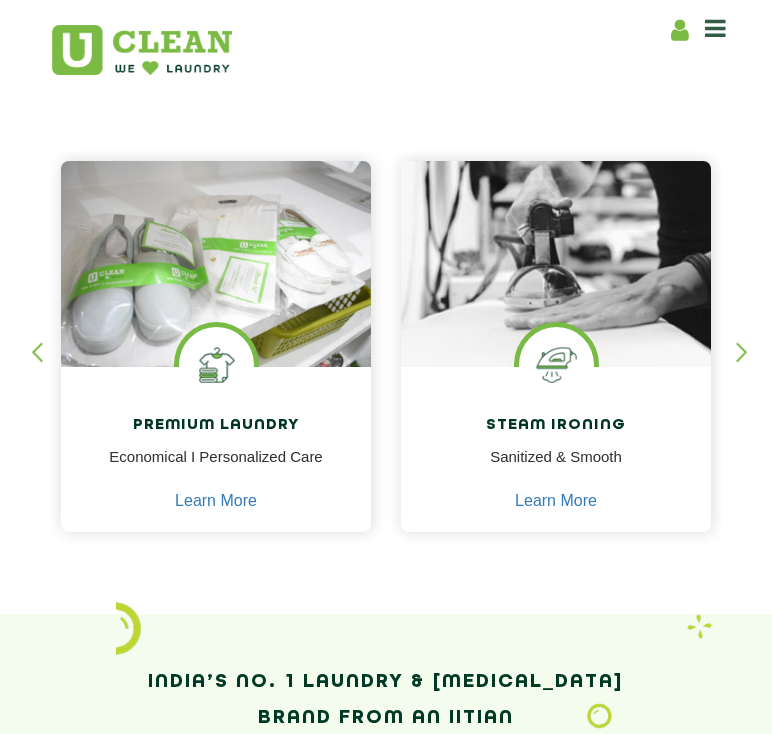 click at bounding box center [751, 369] 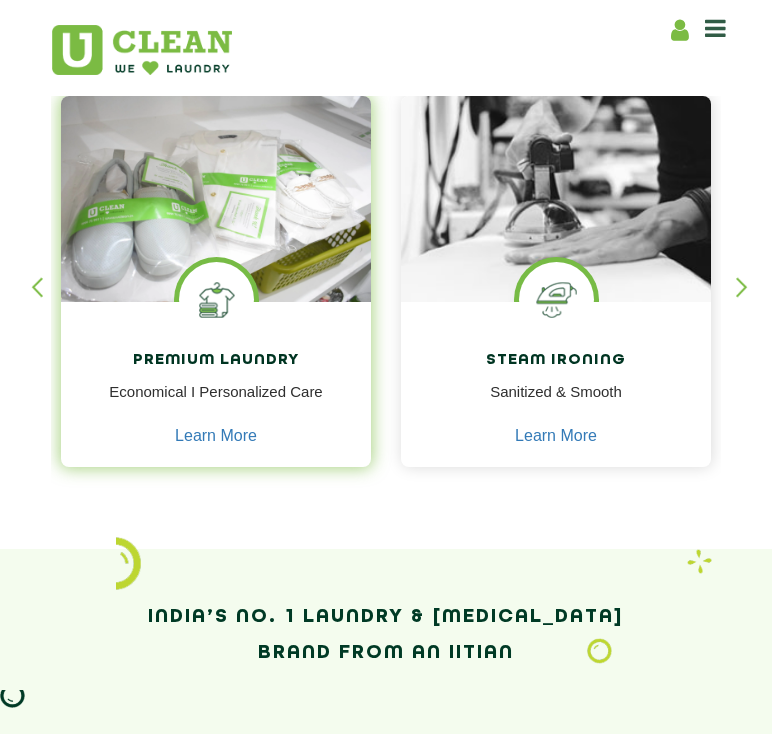 scroll, scrollTop: 500, scrollLeft: 0, axis: vertical 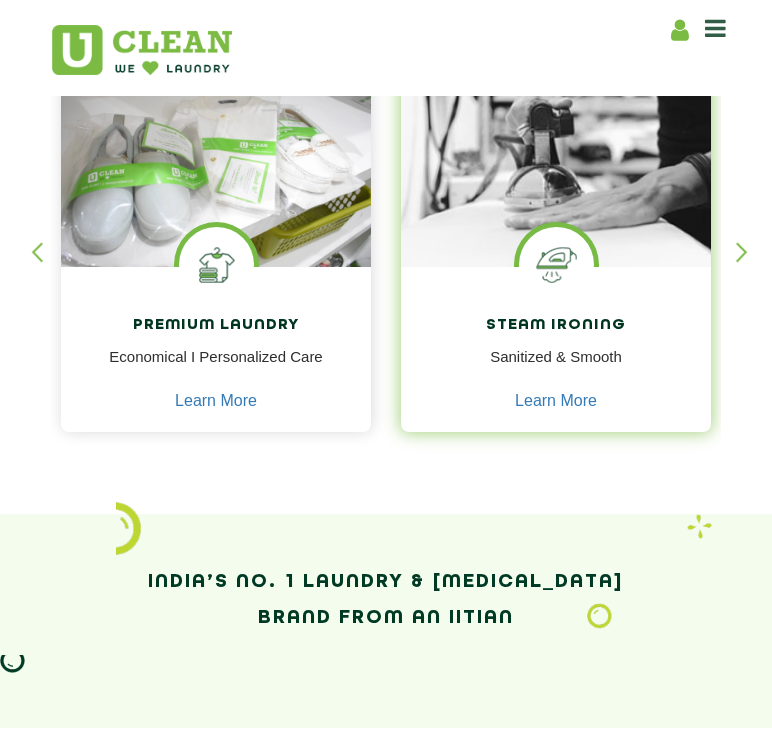 drag, startPoint x: 612, startPoint y: 326, endPoint x: 584, endPoint y: 325, distance: 28.01785 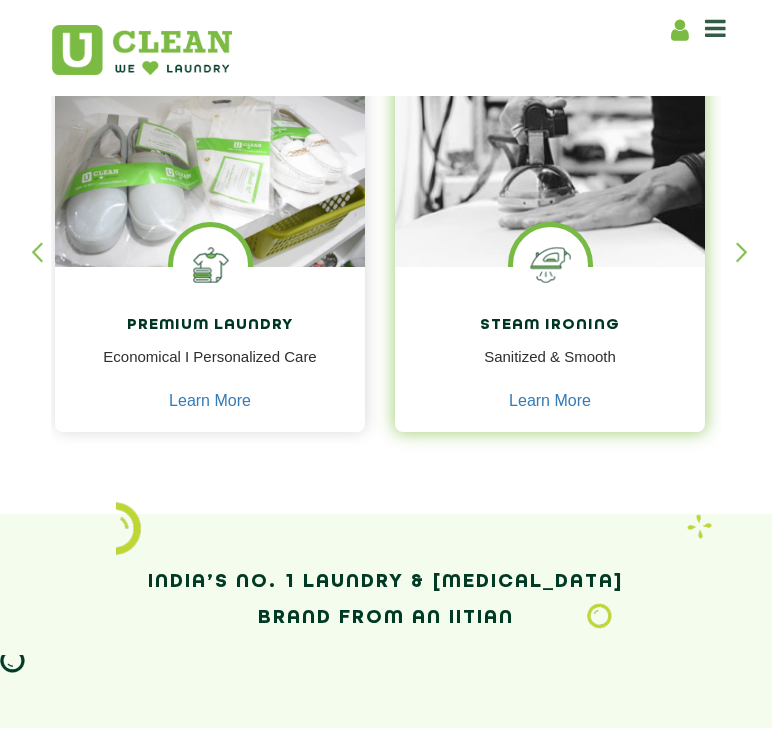 drag, startPoint x: 545, startPoint y: 330, endPoint x: 515, endPoint y: 329, distance: 30.016663 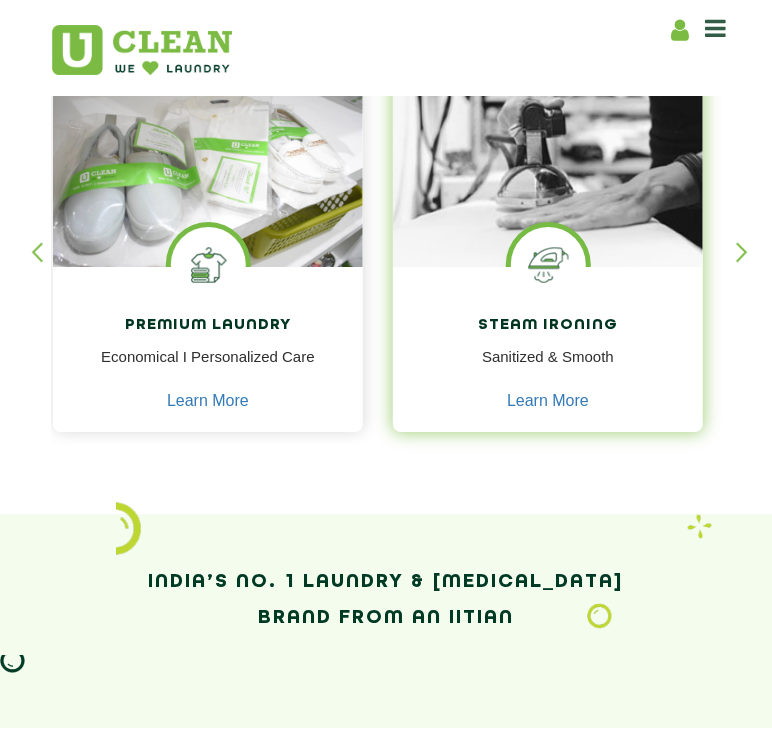 drag, startPoint x: 614, startPoint y: 319, endPoint x: 572, endPoint y: 325, distance: 42.426407 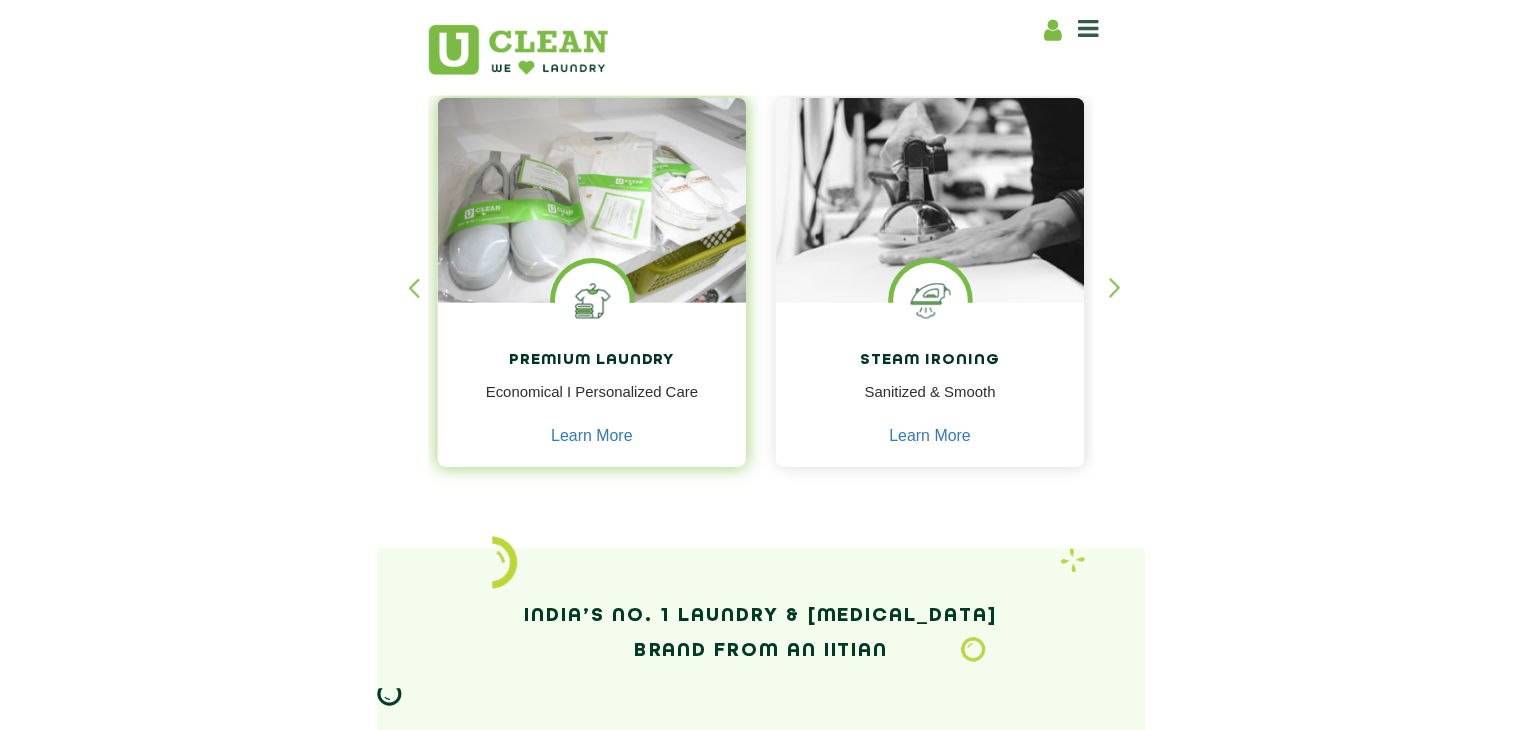 scroll, scrollTop: 400, scrollLeft: 0, axis: vertical 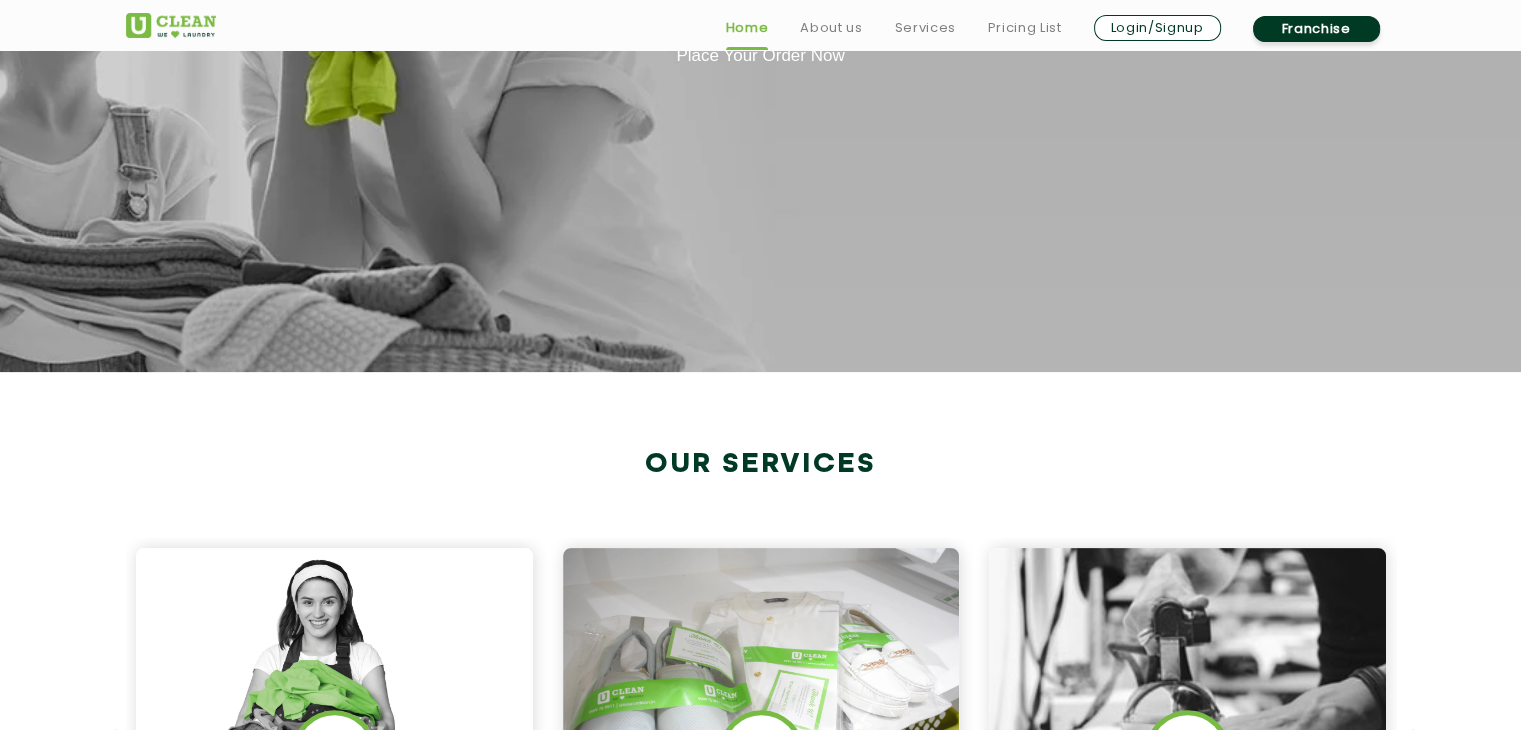 click at bounding box center [1426, 756] 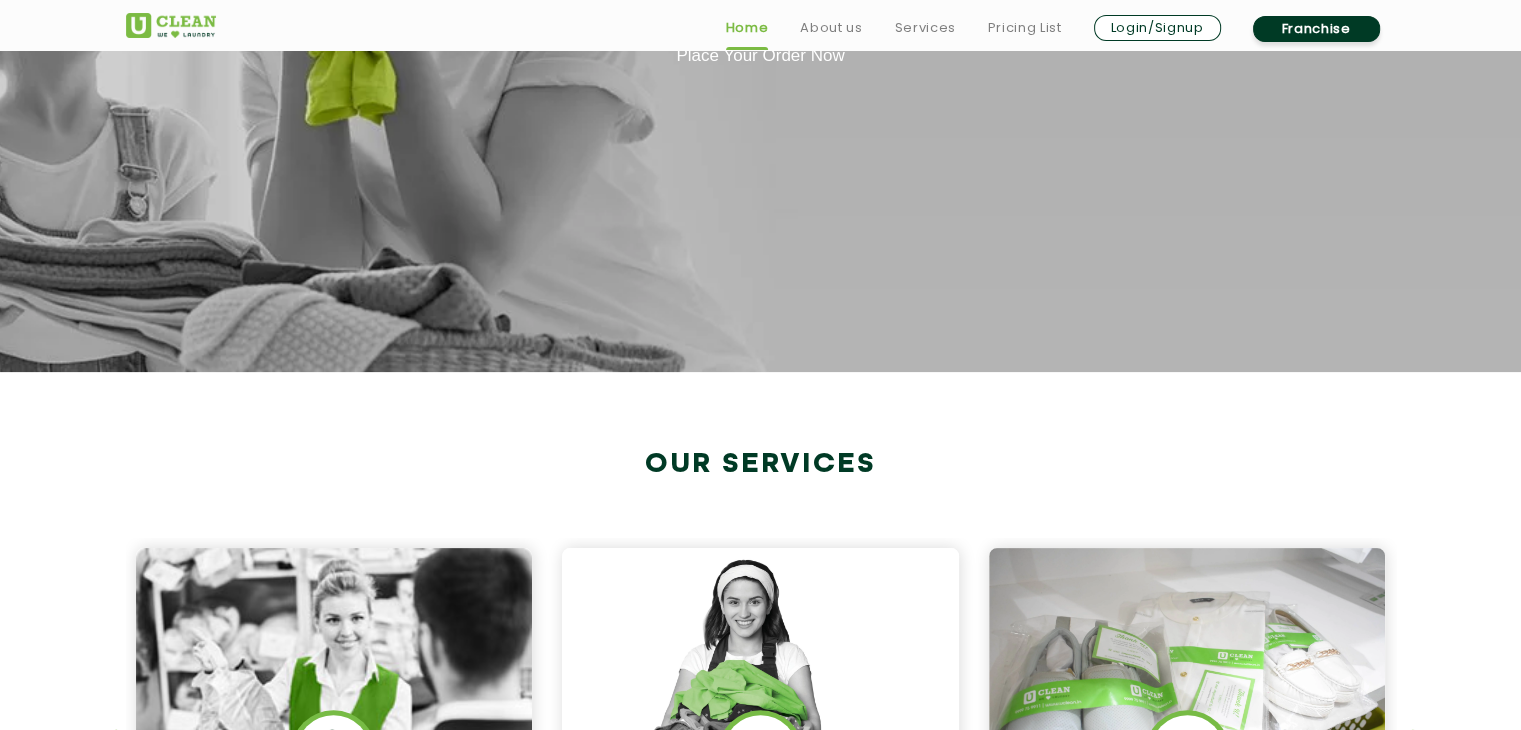 click at bounding box center [121, 756] 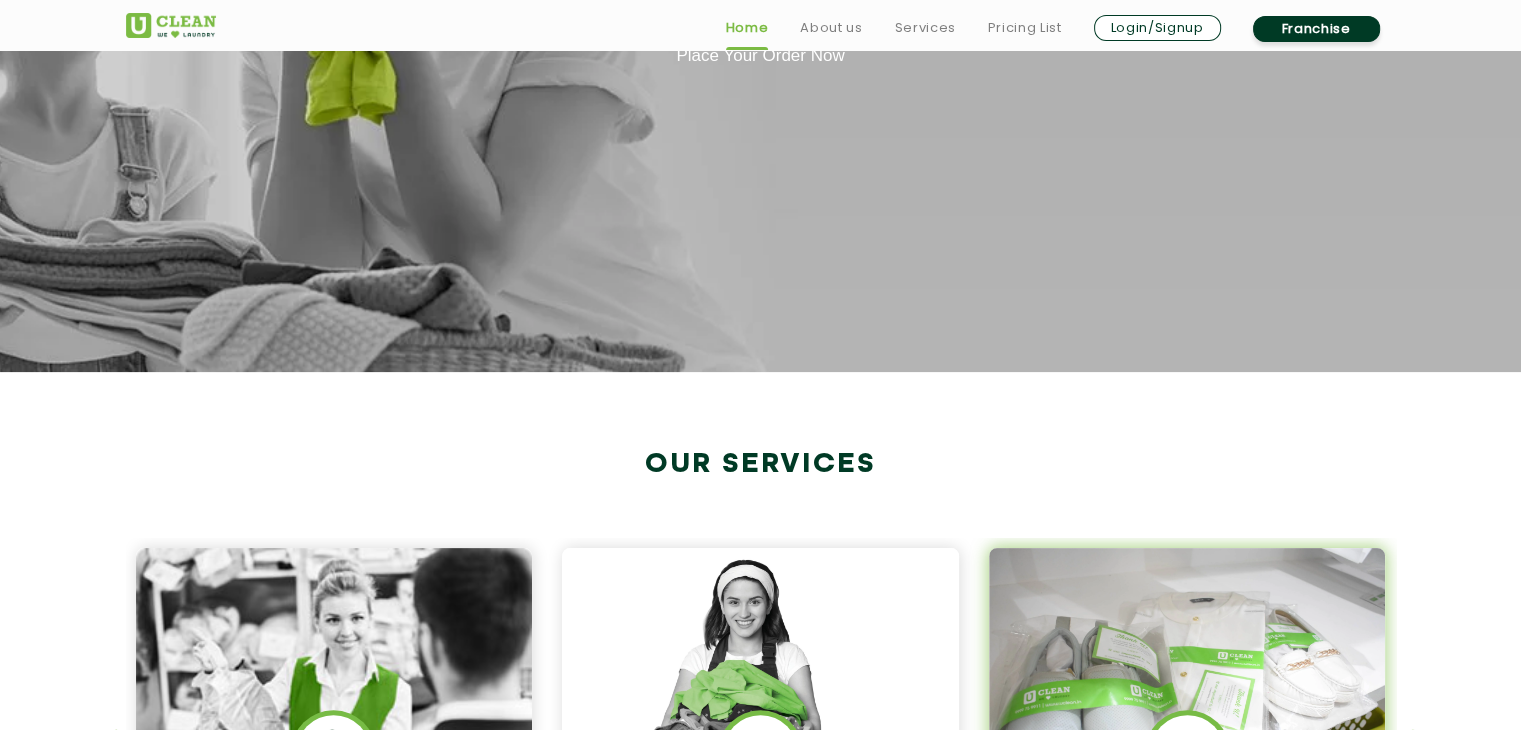 scroll, scrollTop: 900, scrollLeft: 0, axis: vertical 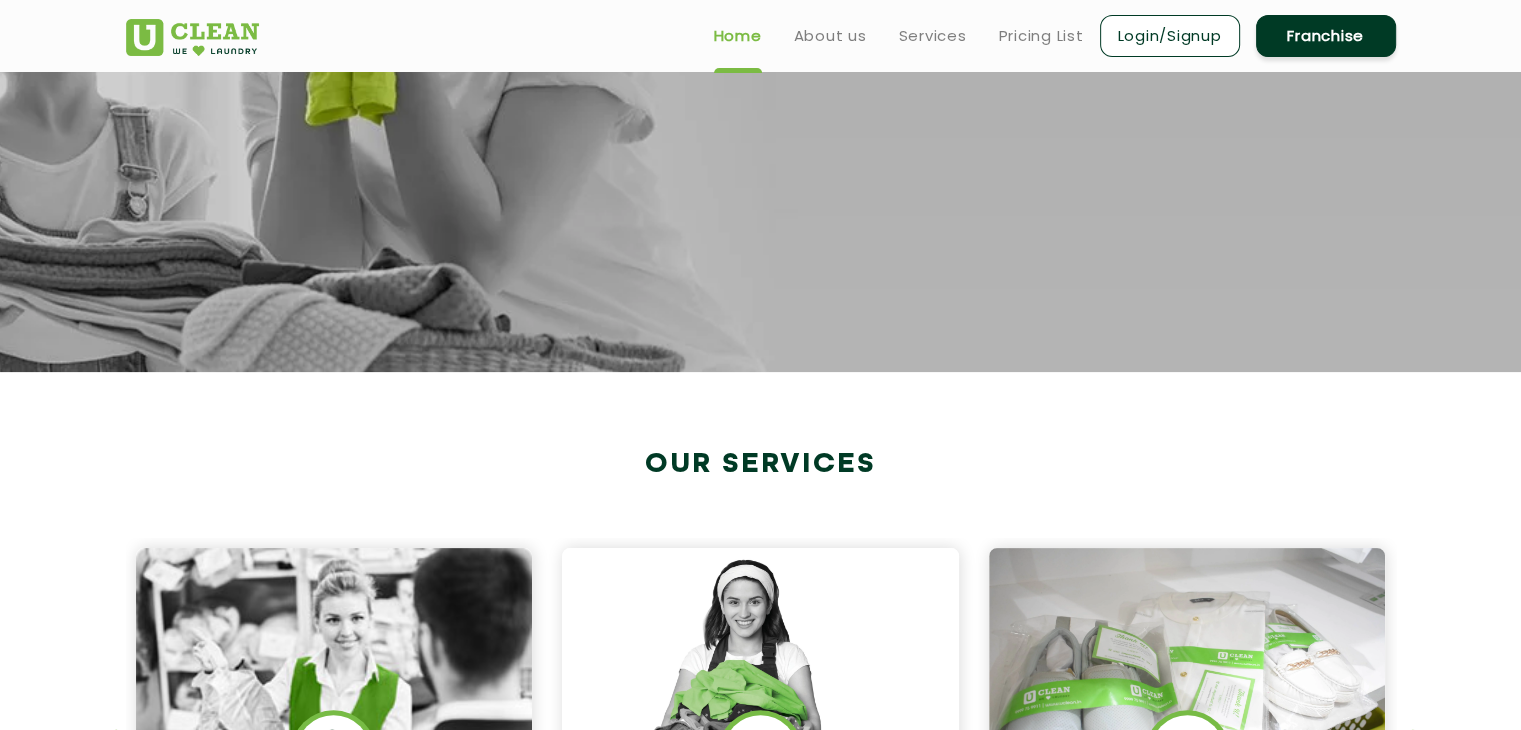 click at bounding box center (1426, 756) 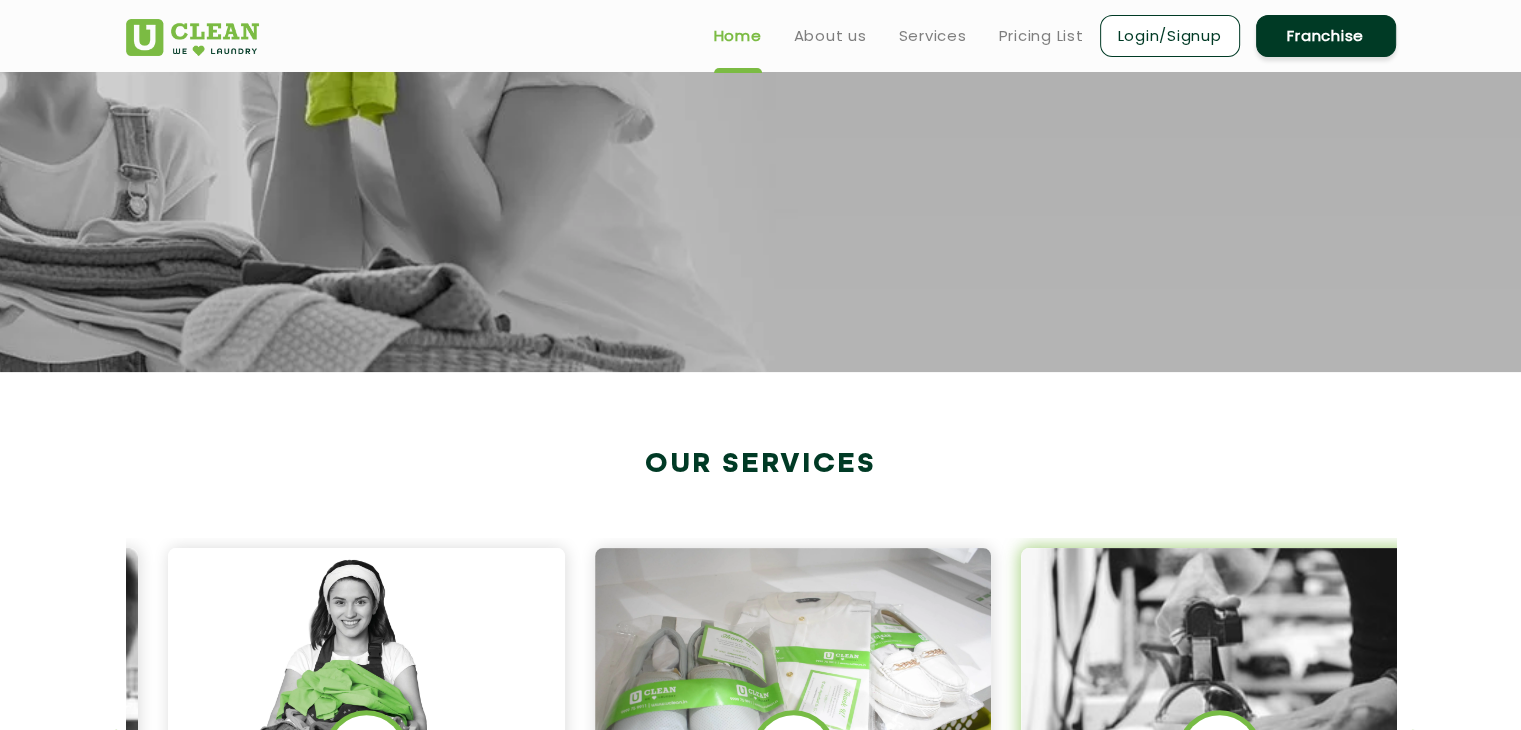 drag, startPoint x: 1116, startPoint y: 308, endPoint x: 1148, endPoint y: 316, distance: 32.984844 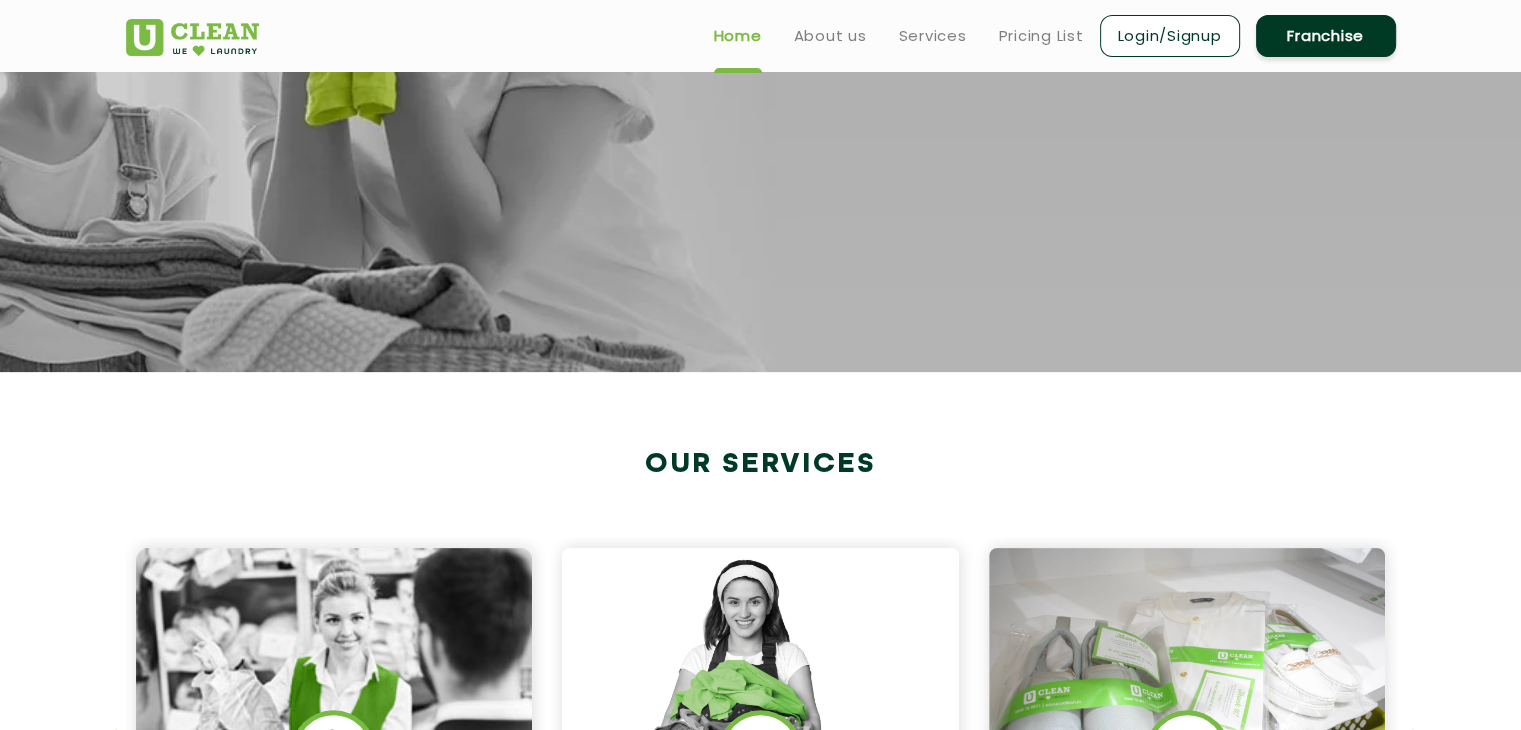 click at bounding box center (1426, 756) 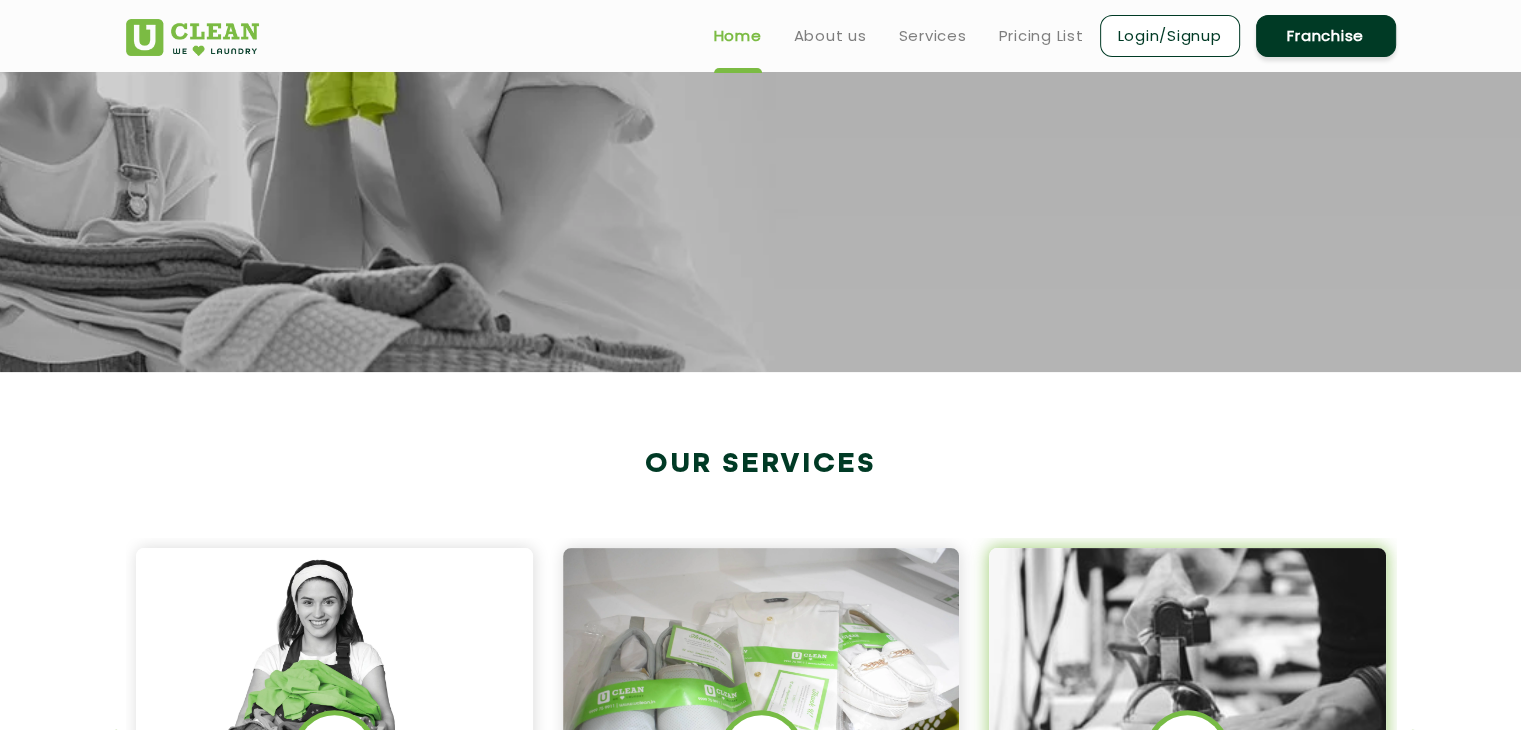 click at bounding box center [761, 959] 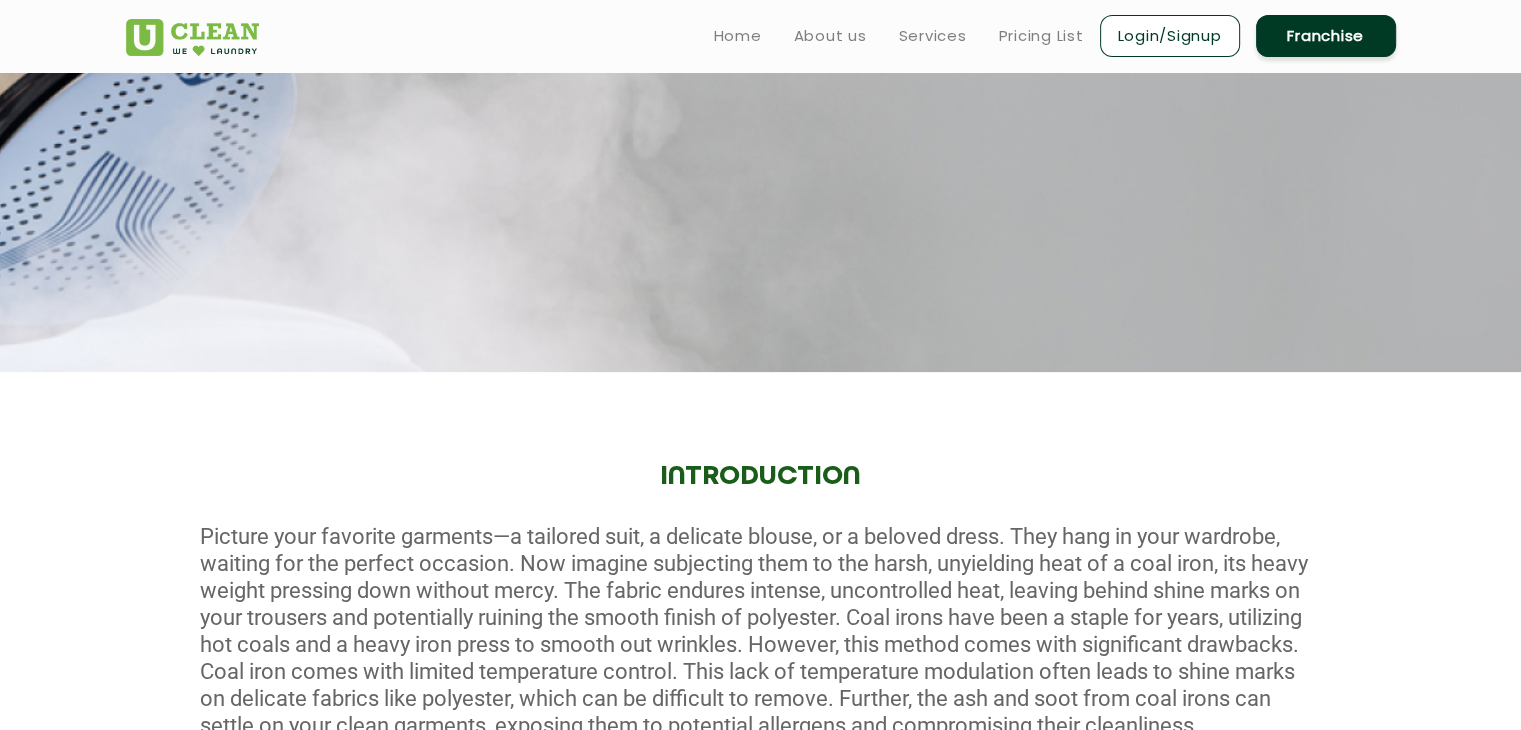 scroll, scrollTop: 2260, scrollLeft: 0, axis: vertical 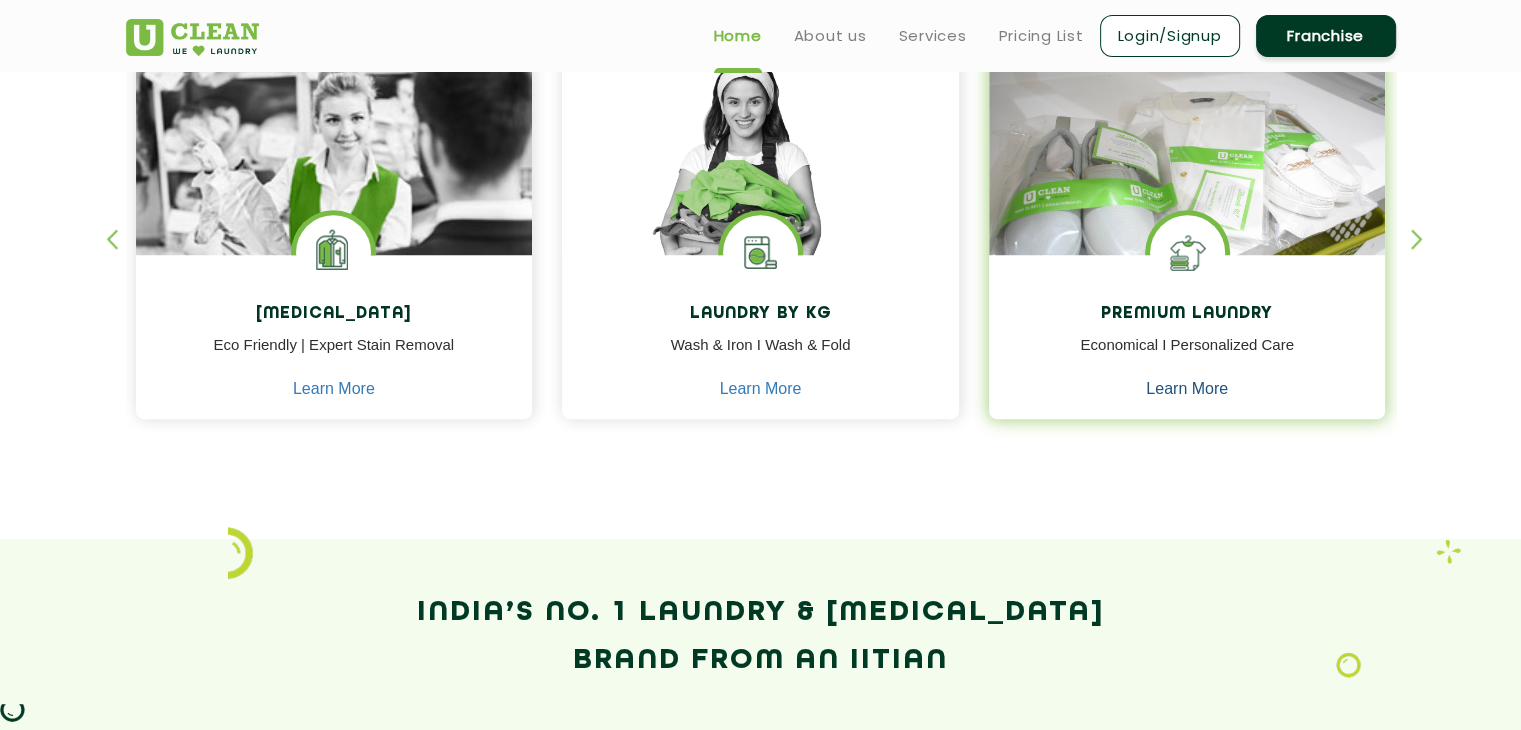 click on "Learn More" at bounding box center [1187, 389] 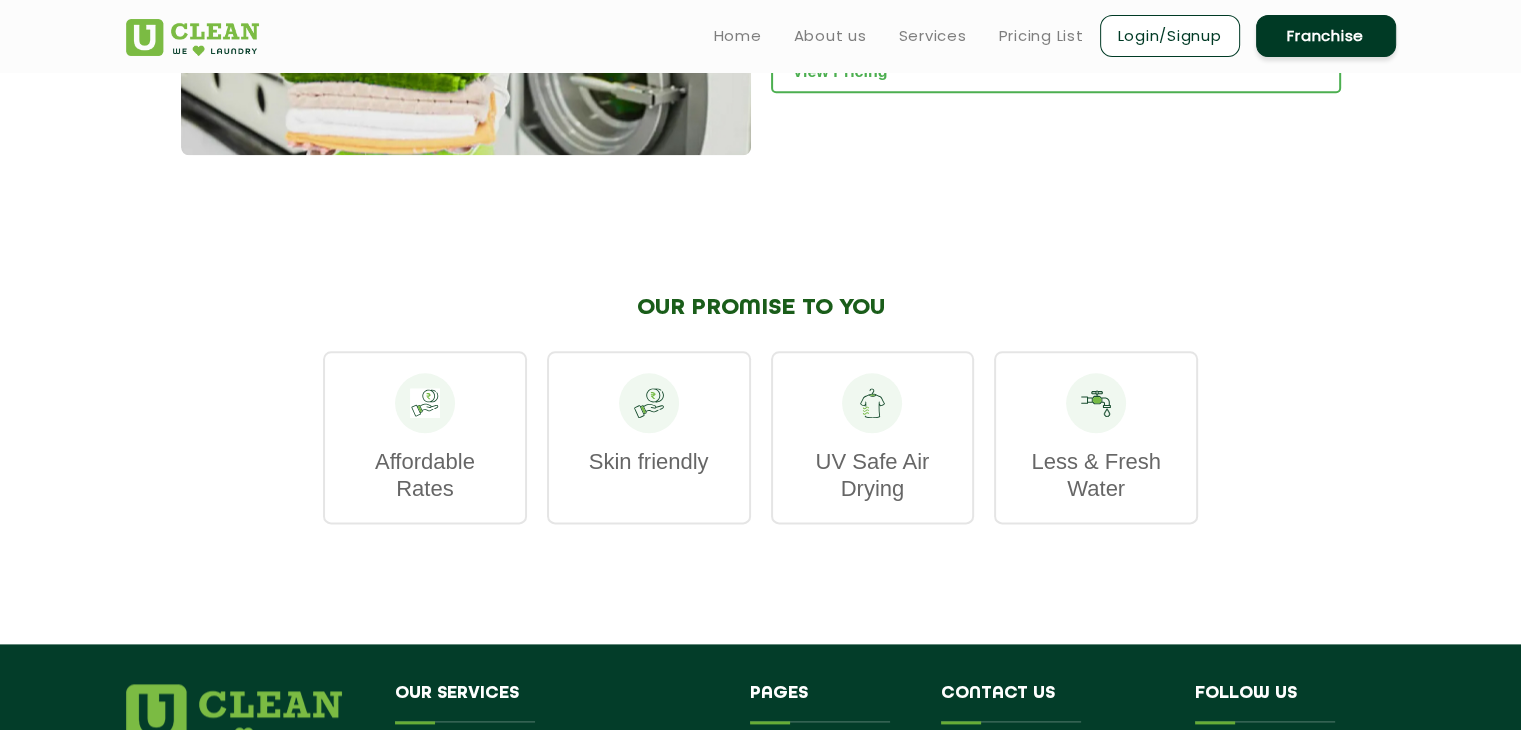 scroll, scrollTop: 2363, scrollLeft: 0, axis: vertical 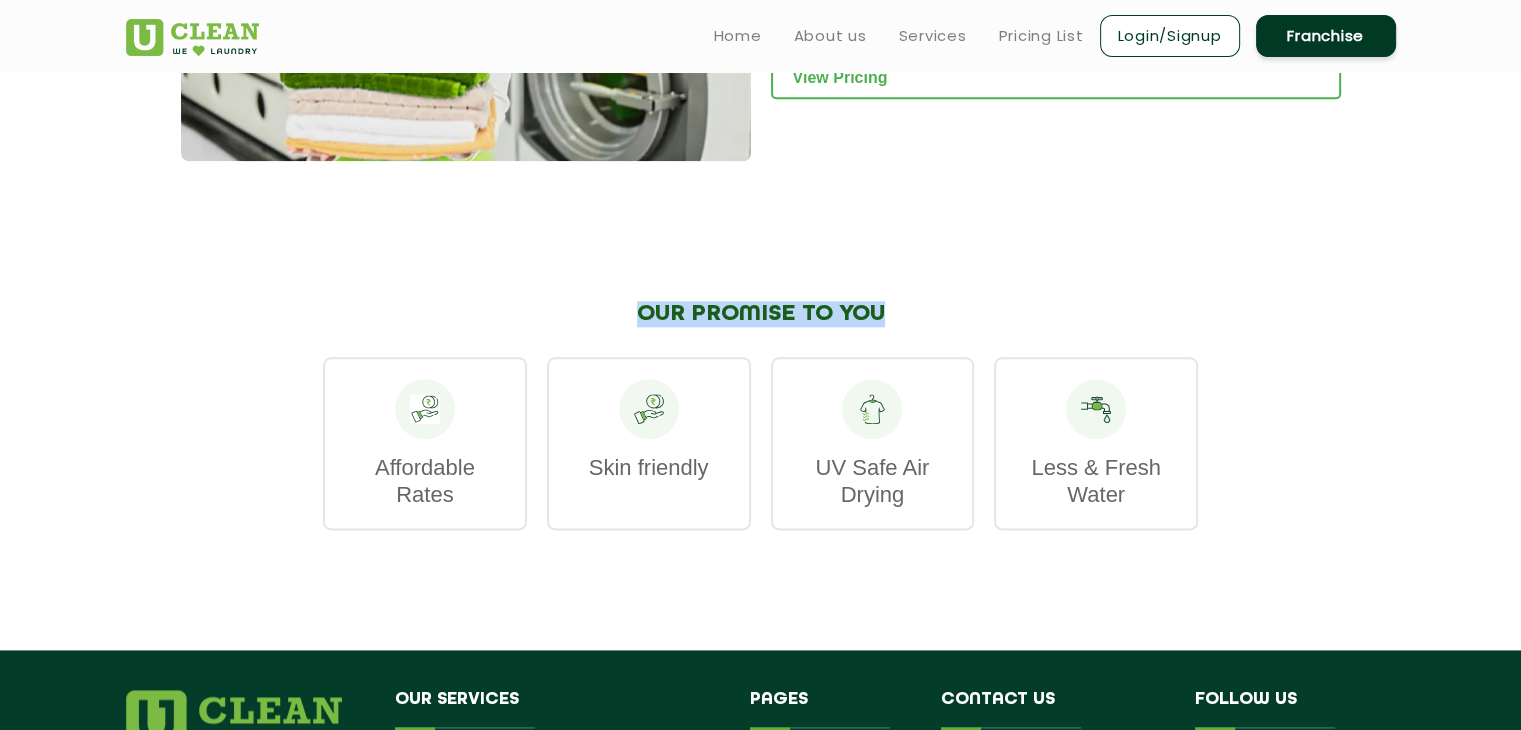 drag, startPoint x: 890, startPoint y: 312, endPoint x: 598, endPoint y: 302, distance: 292.17117 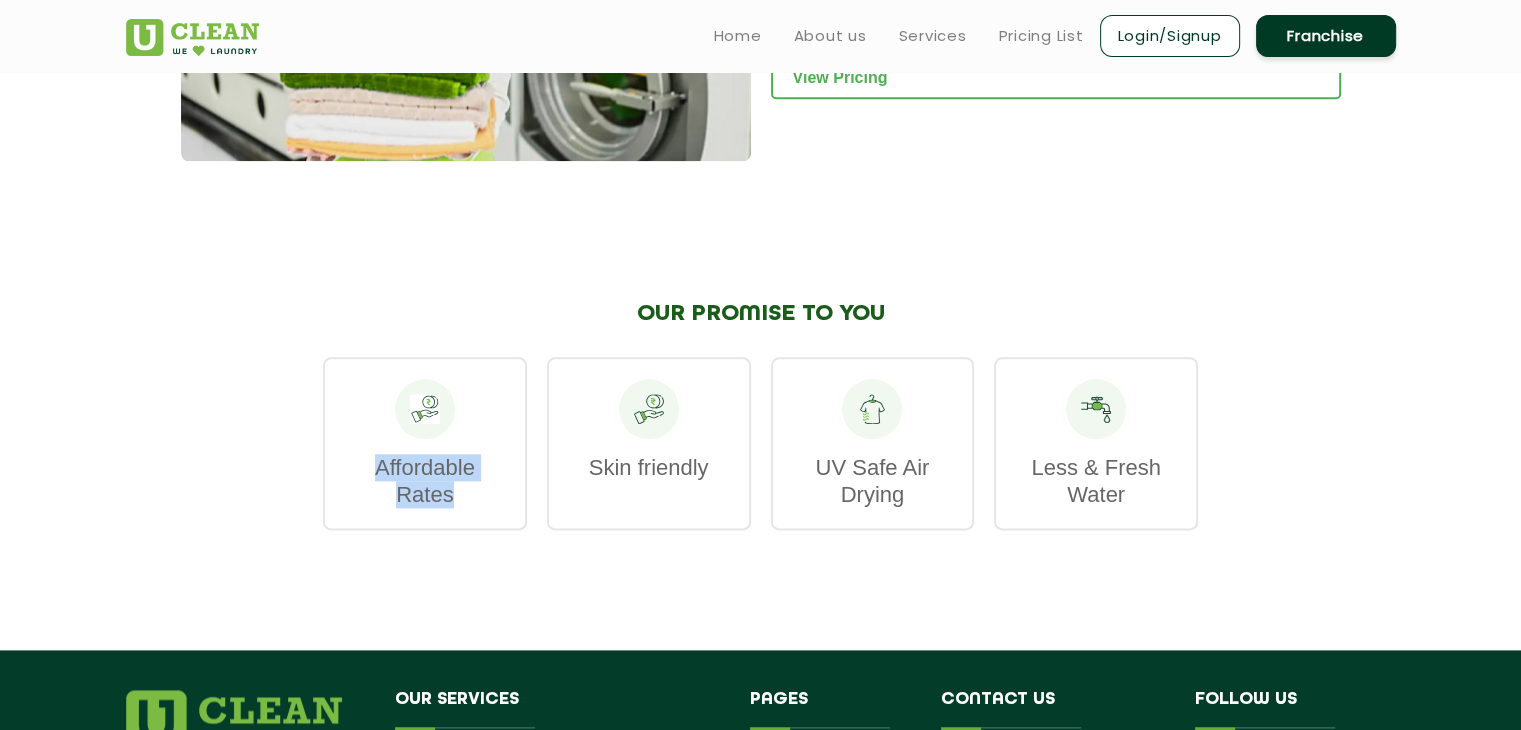 drag, startPoint x: 380, startPoint y: 460, endPoint x: 484, endPoint y: 507, distance: 114.12712 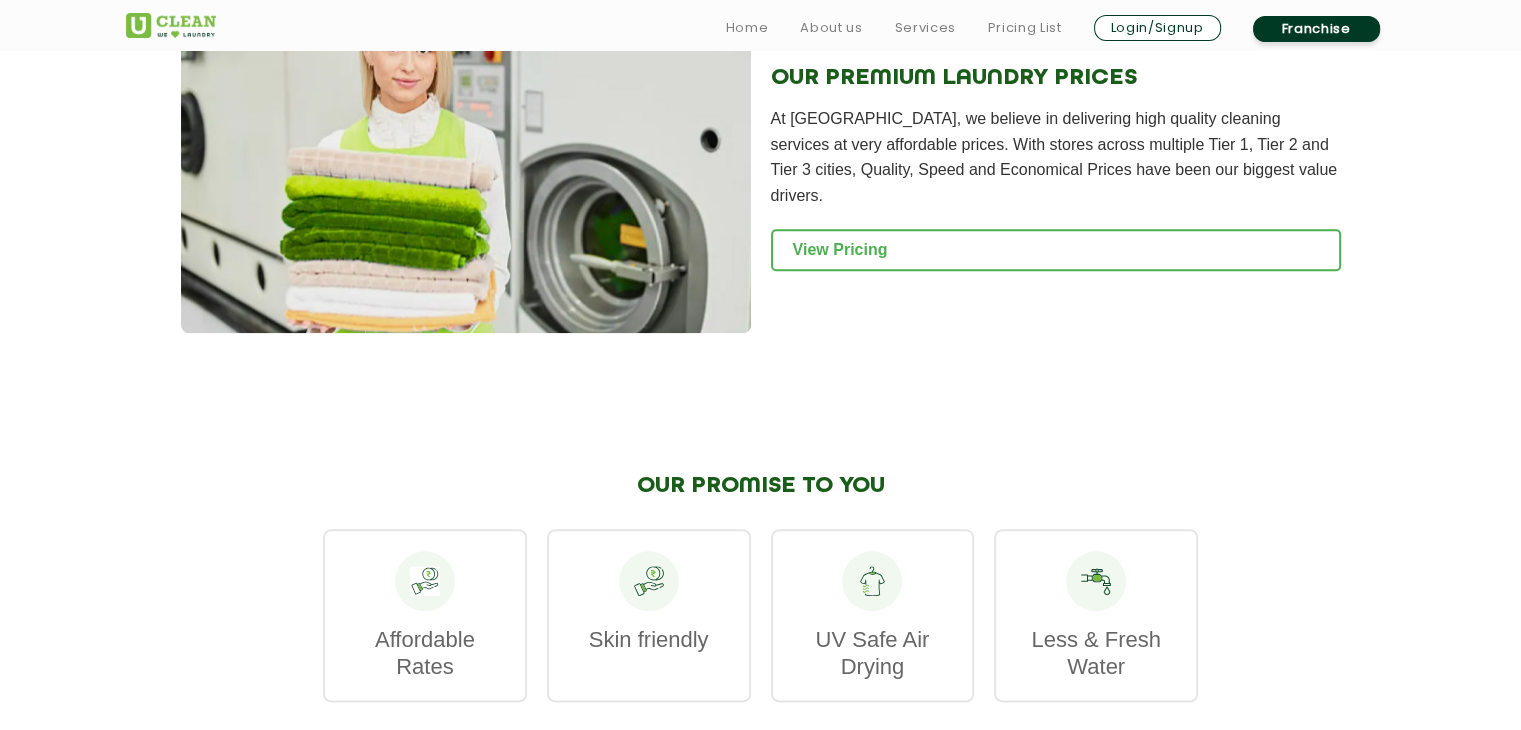 scroll, scrollTop: 2263, scrollLeft: 0, axis: vertical 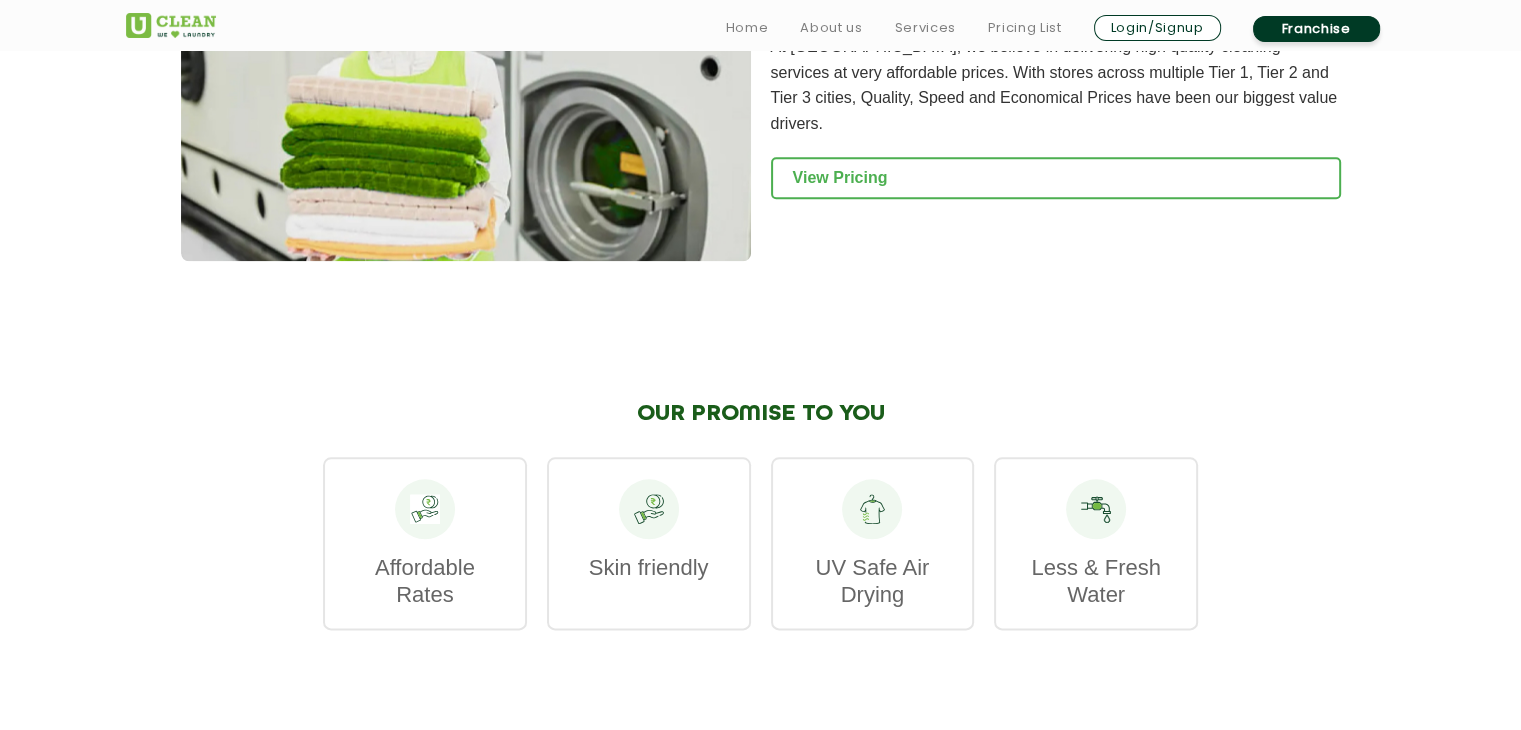 drag, startPoint x: 418, startPoint y: 513, endPoint x: 1031, endPoint y: 333, distance: 638.88104 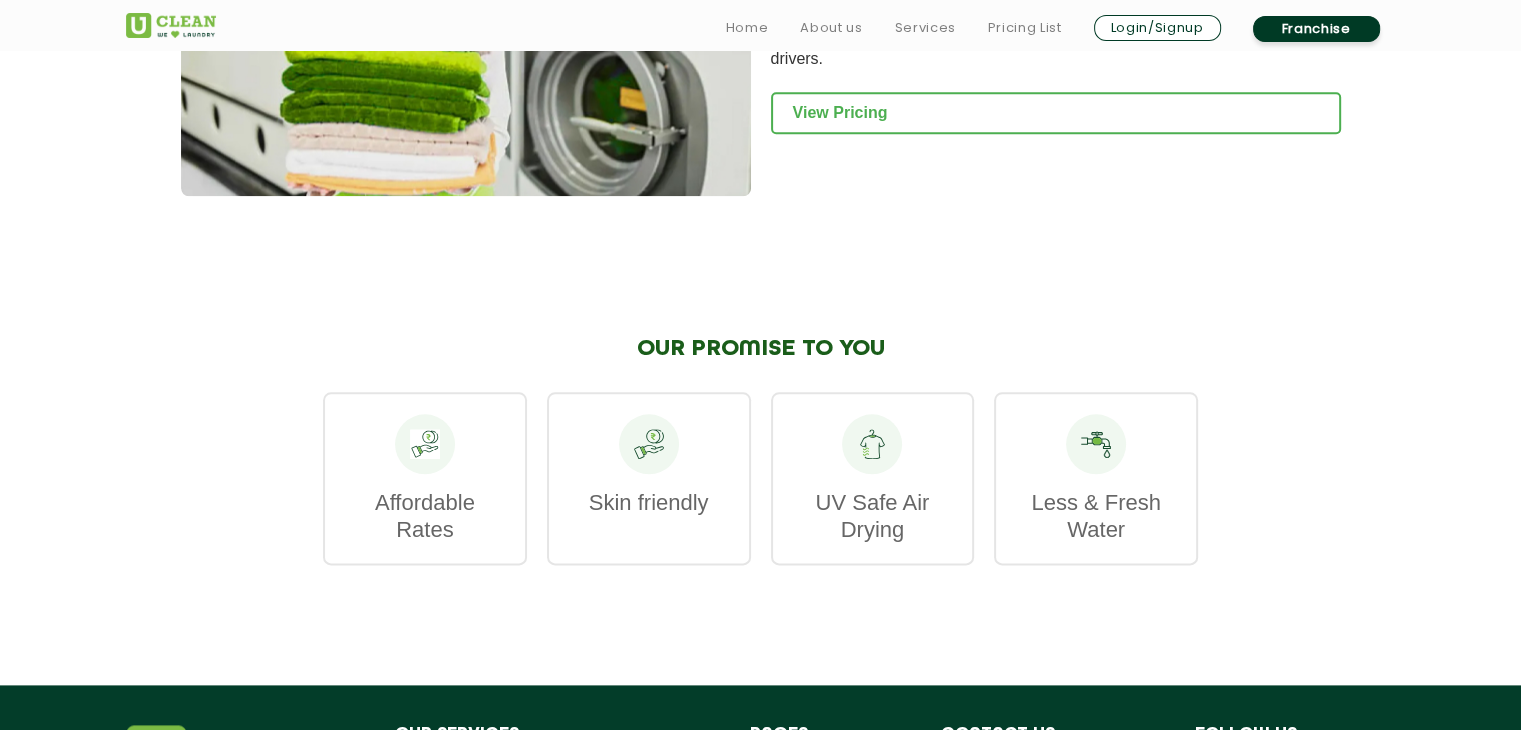 scroll, scrollTop: 2363, scrollLeft: 0, axis: vertical 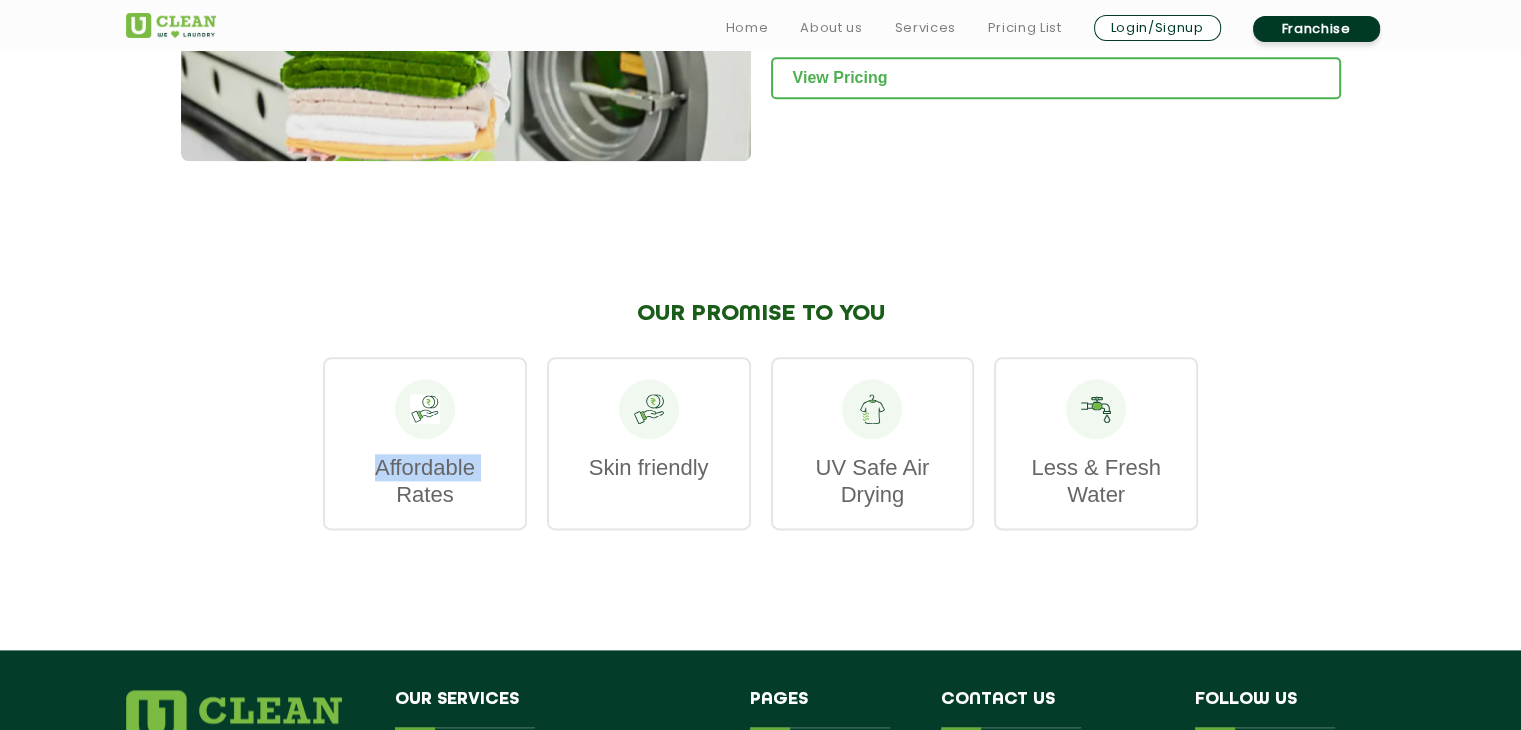 drag, startPoint x: 364, startPoint y: 461, endPoint x: 368, endPoint y: 482, distance: 21.377558 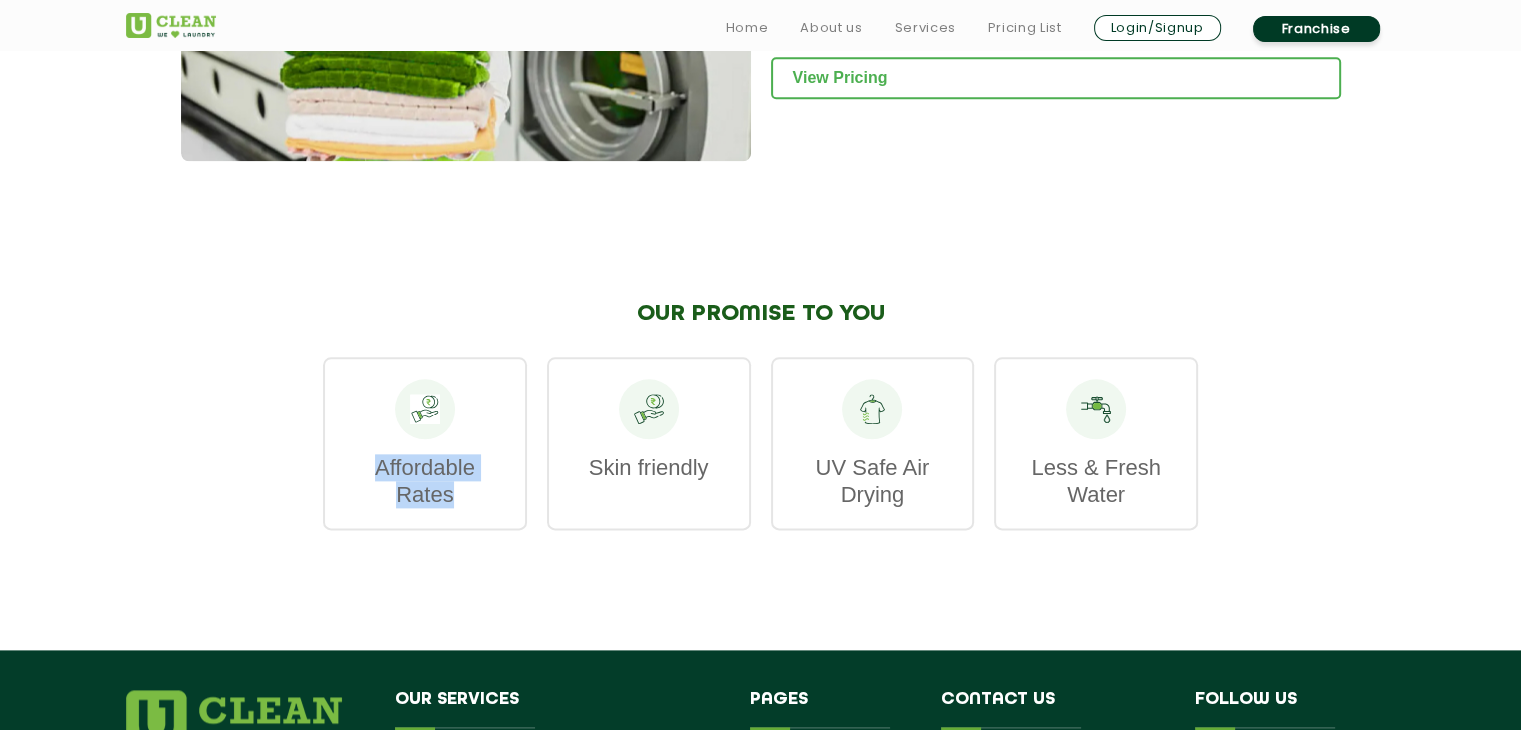 drag, startPoint x: 376, startPoint y: 462, endPoint x: 468, endPoint y: 509, distance: 103.31021 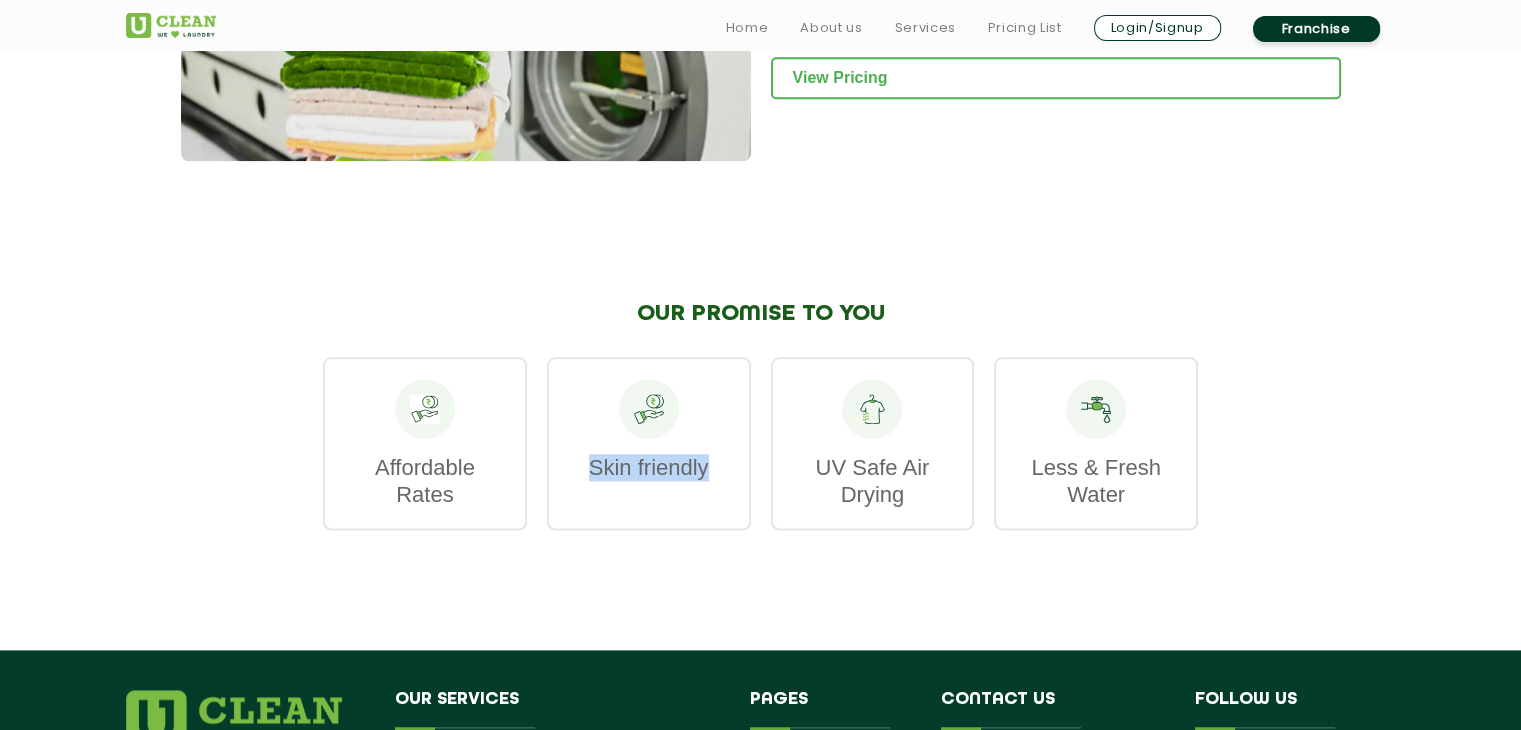 drag, startPoint x: 592, startPoint y: 457, endPoint x: 742, endPoint y: 481, distance: 151.90787 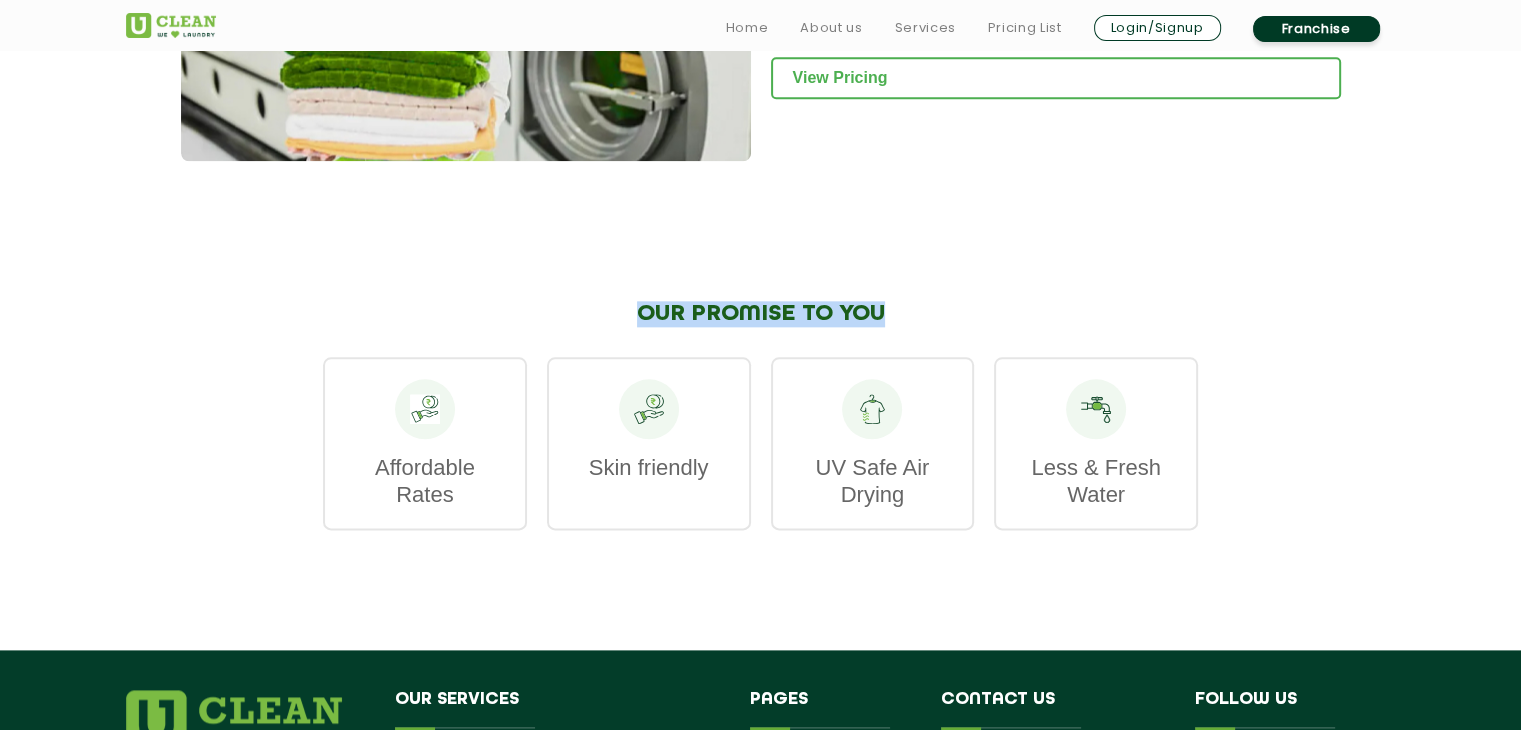 drag, startPoint x: 882, startPoint y: 306, endPoint x: 602, endPoint y: 289, distance: 280.5156 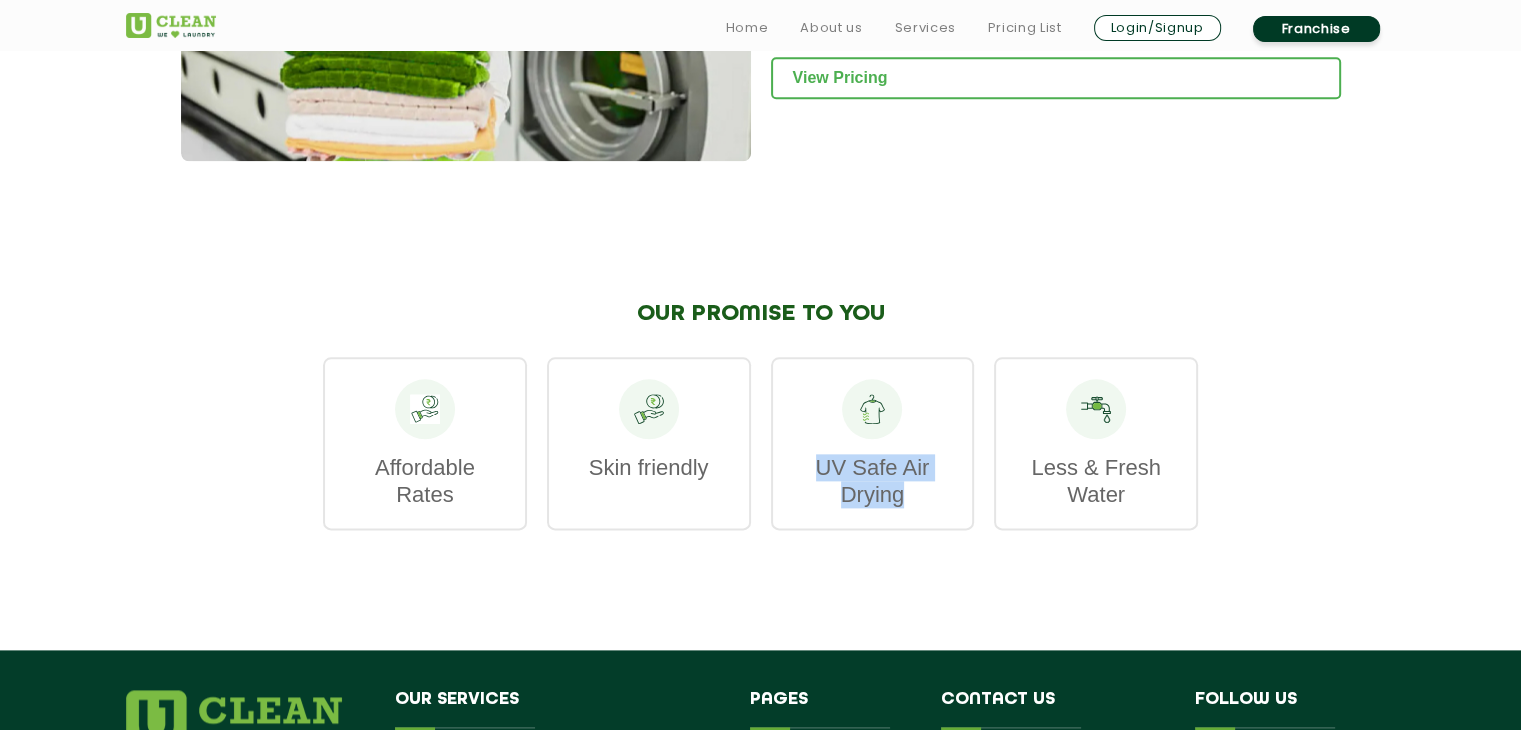 drag, startPoint x: 815, startPoint y: 464, endPoint x: 919, endPoint y: 507, distance: 112.53888 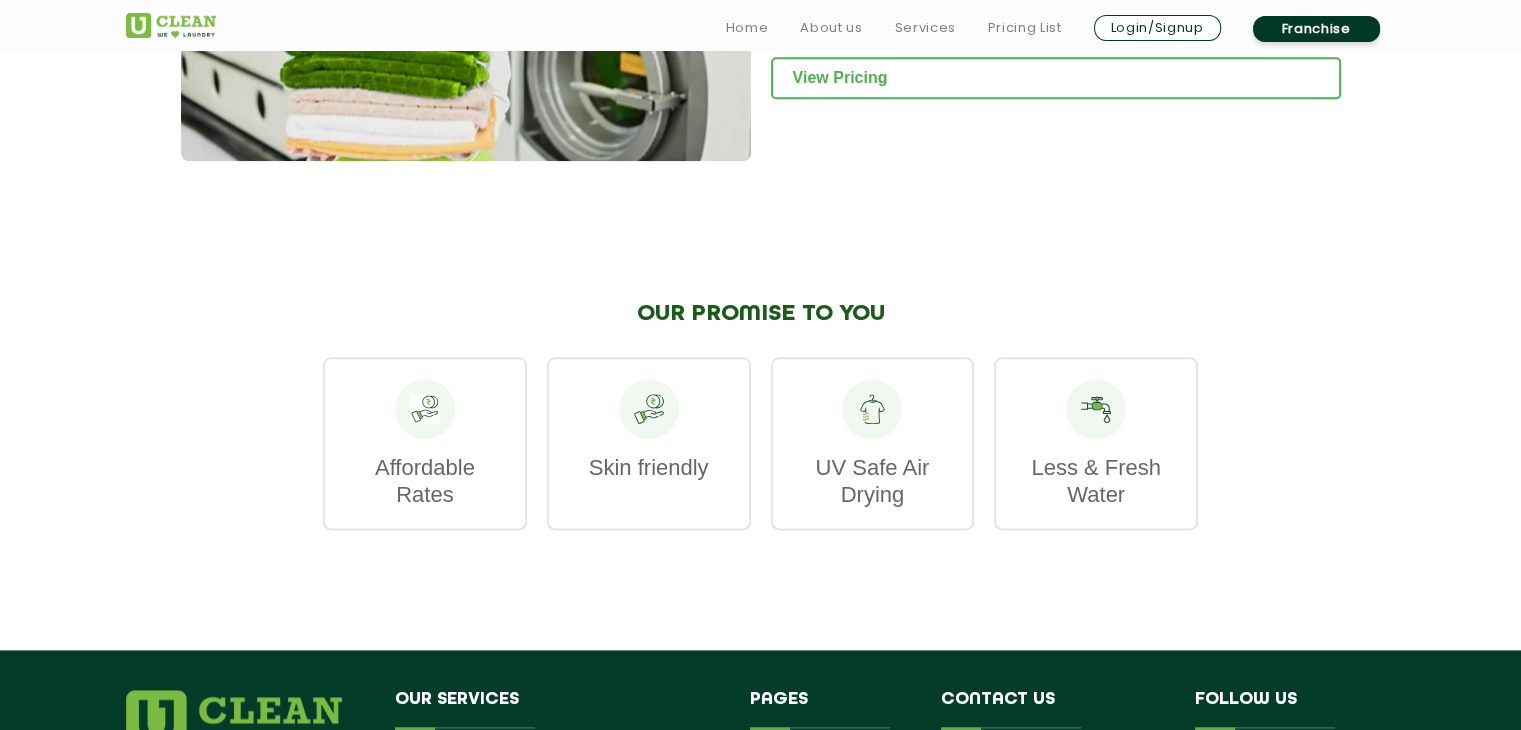 click on "Less & Fresh Water" 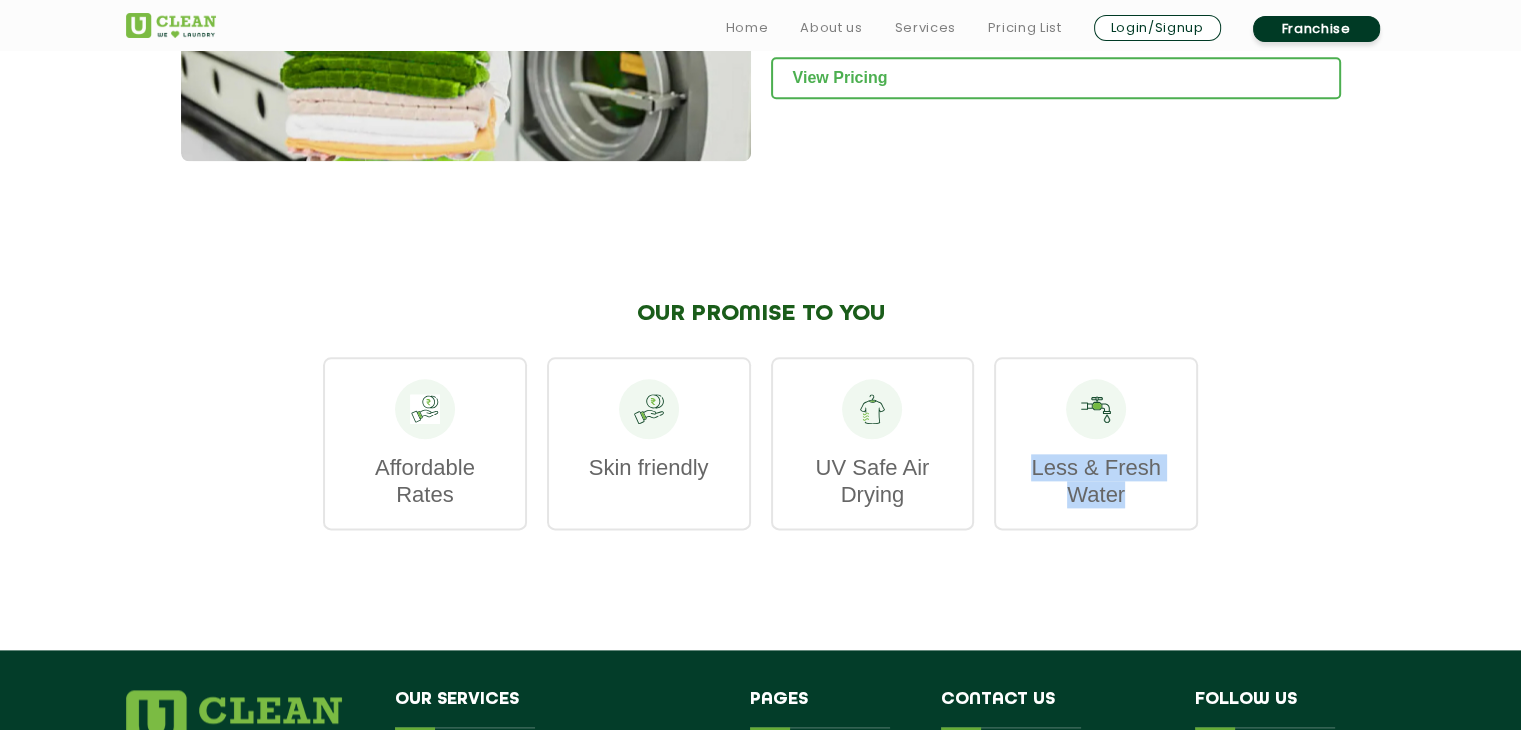 drag, startPoint x: 1032, startPoint y: 457, endPoint x: 1148, endPoint y: 491, distance: 120.880104 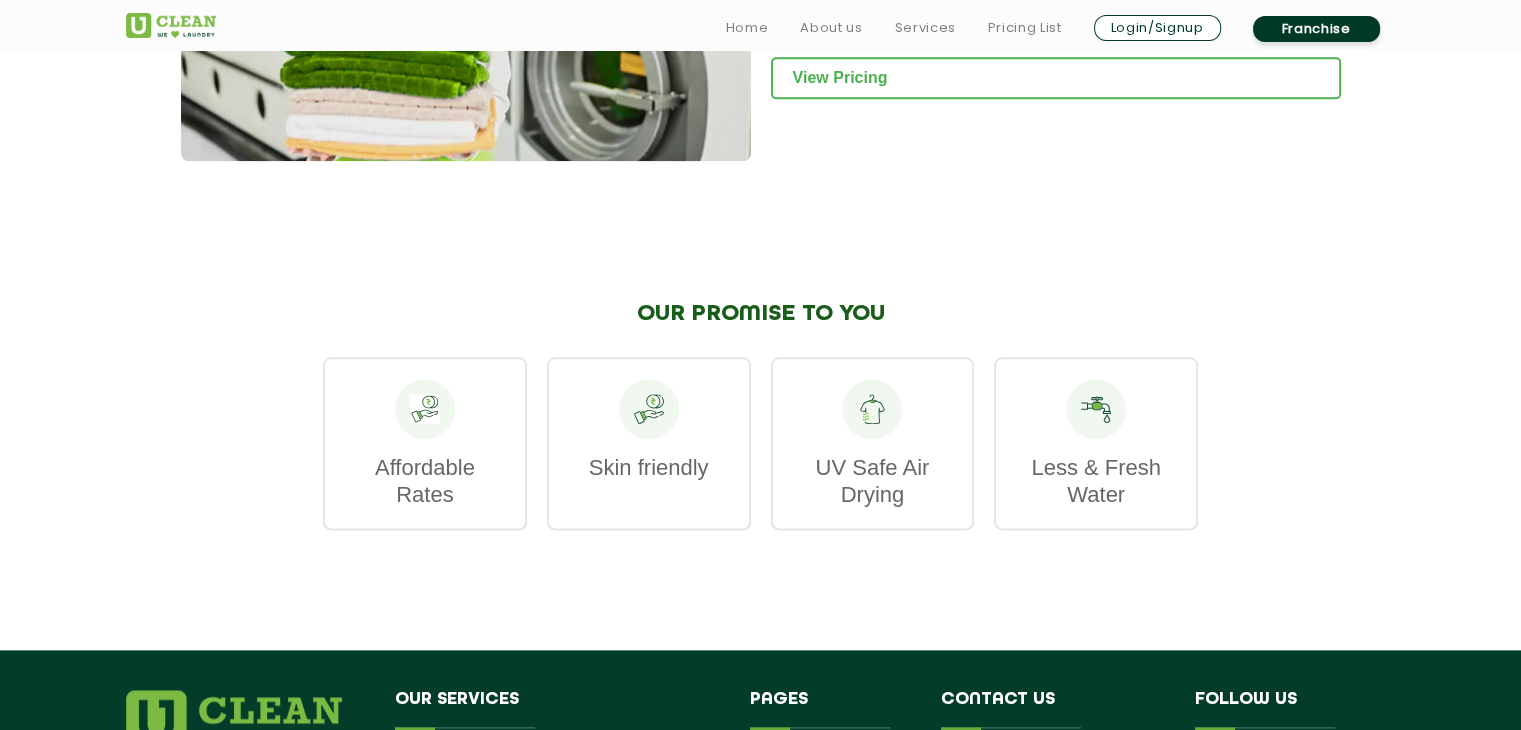 drag, startPoint x: 861, startPoint y: 424, endPoint x: 848, endPoint y: 443, distance: 23.021729 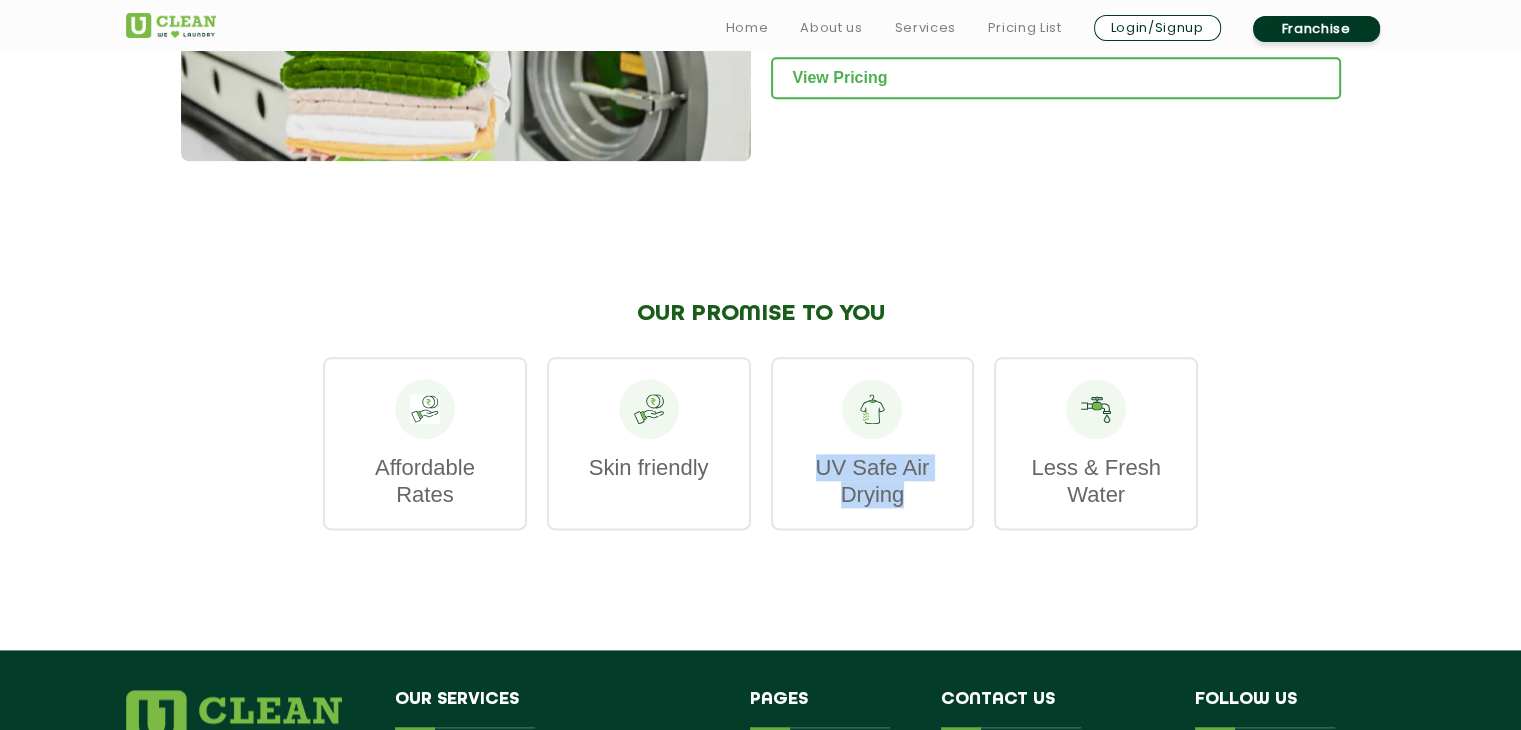 drag, startPoint x: 819, startPoint y: 464, endPoint x: 961, endPoint y: 503, distance: 147.25827 